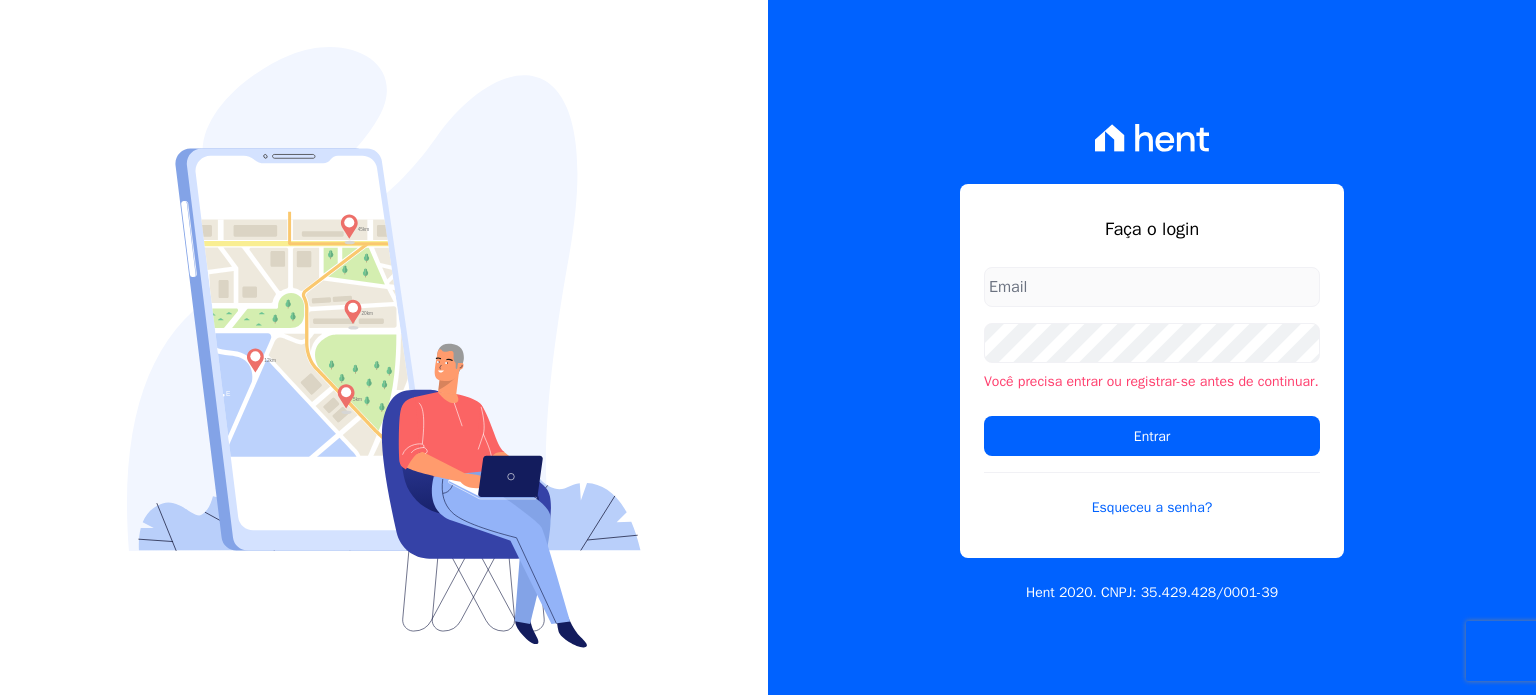 scroll, scrollTop: 0, scrollLeft: 0, axis: both 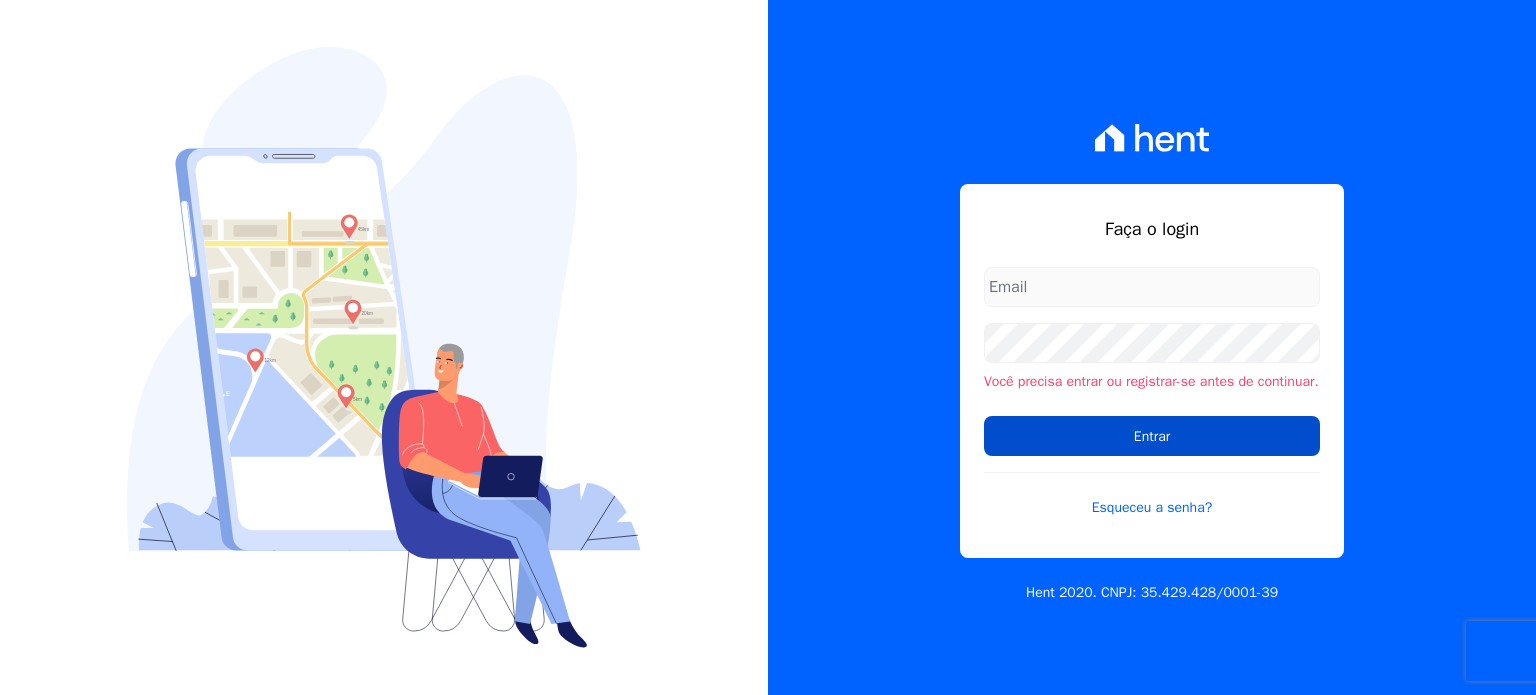 type on "ana.paula@crescerinc.com.br" 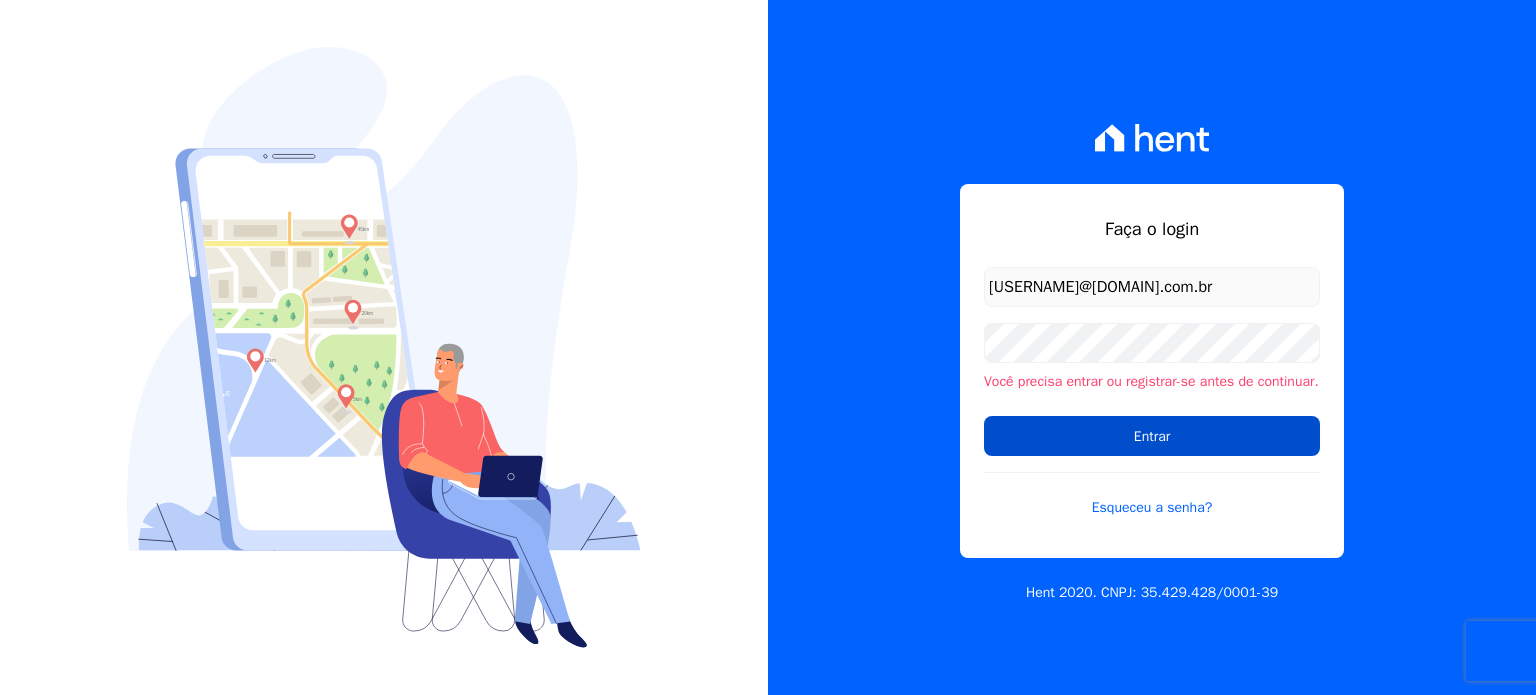 click on "Entrar" at bounding box center [1152, 436] 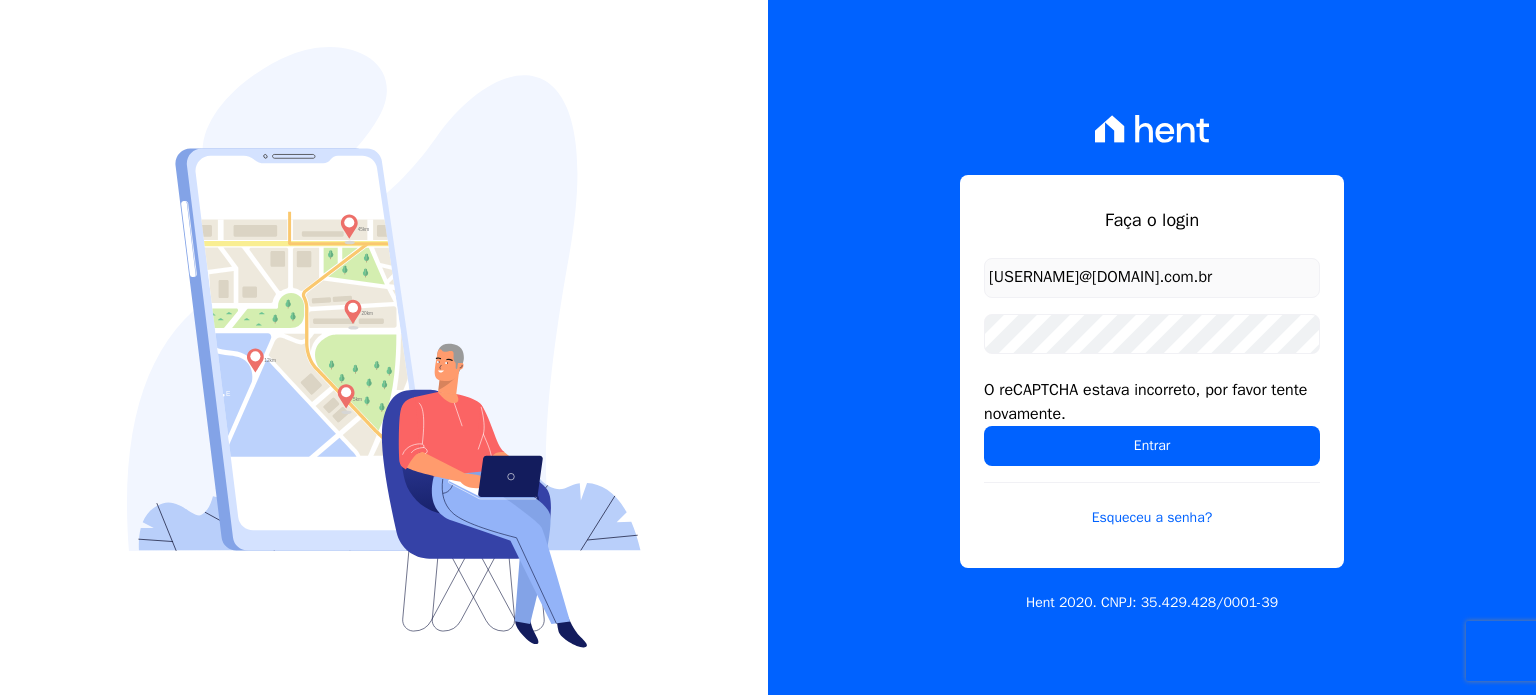 scroll, scrollTop: 0, scrollLeft: 0, axis: both 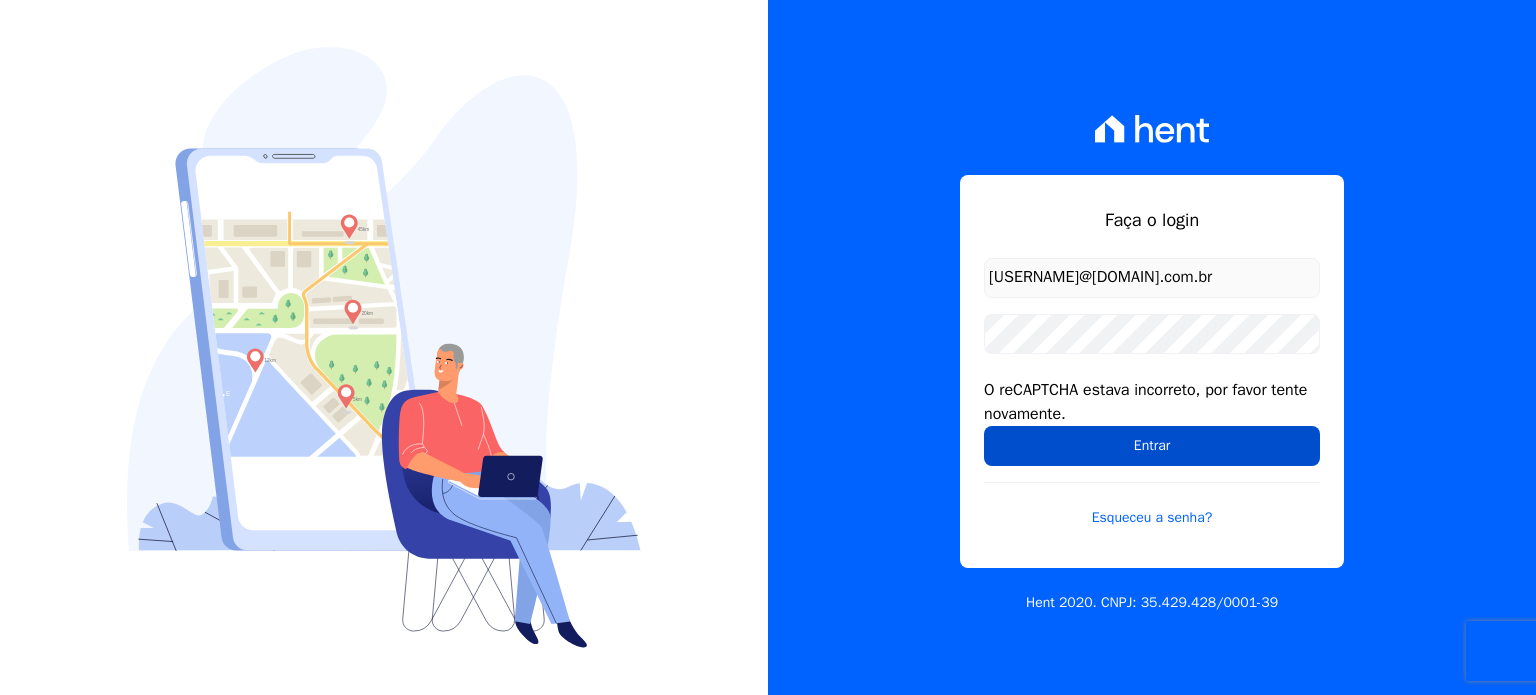 click on "Entrar" at bounding box center (1152, 446) 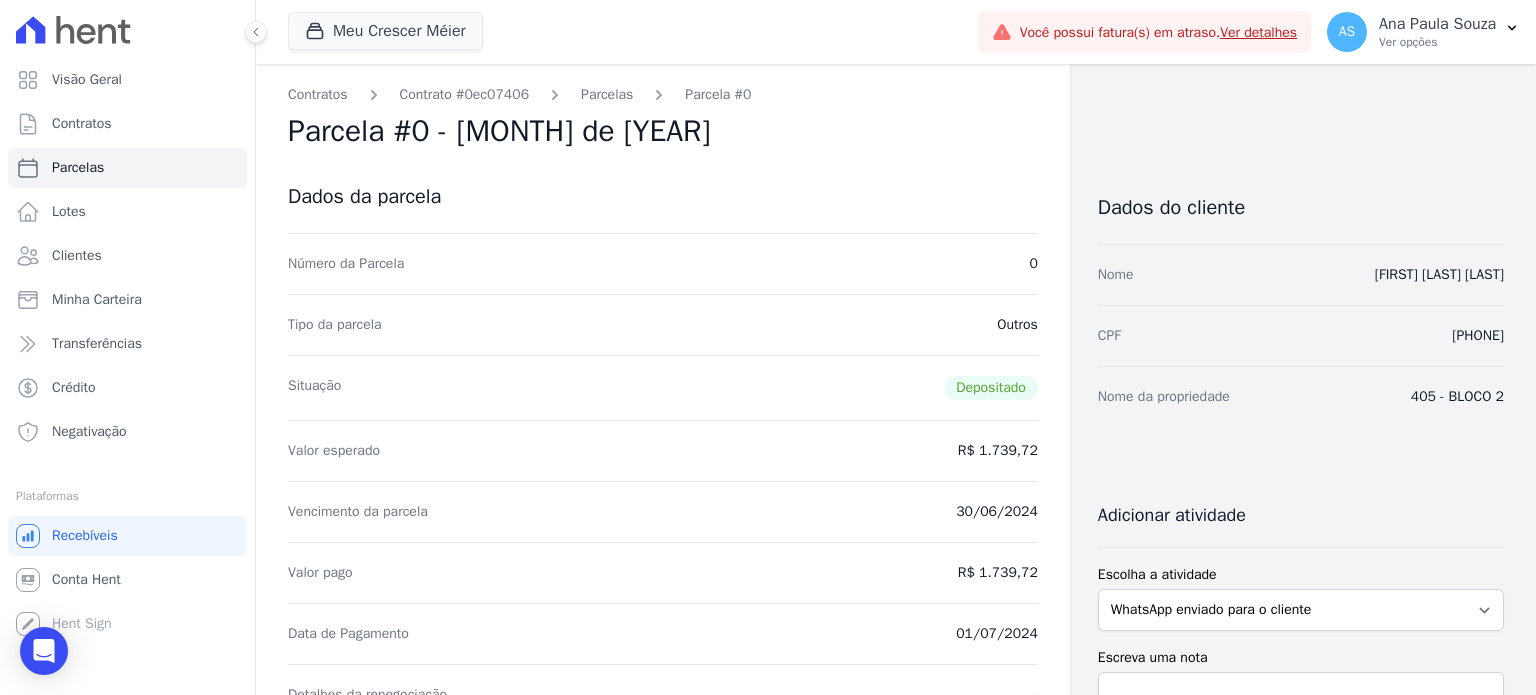 scroll, scrollTop: 0, scrollLeft: 0, axis: both 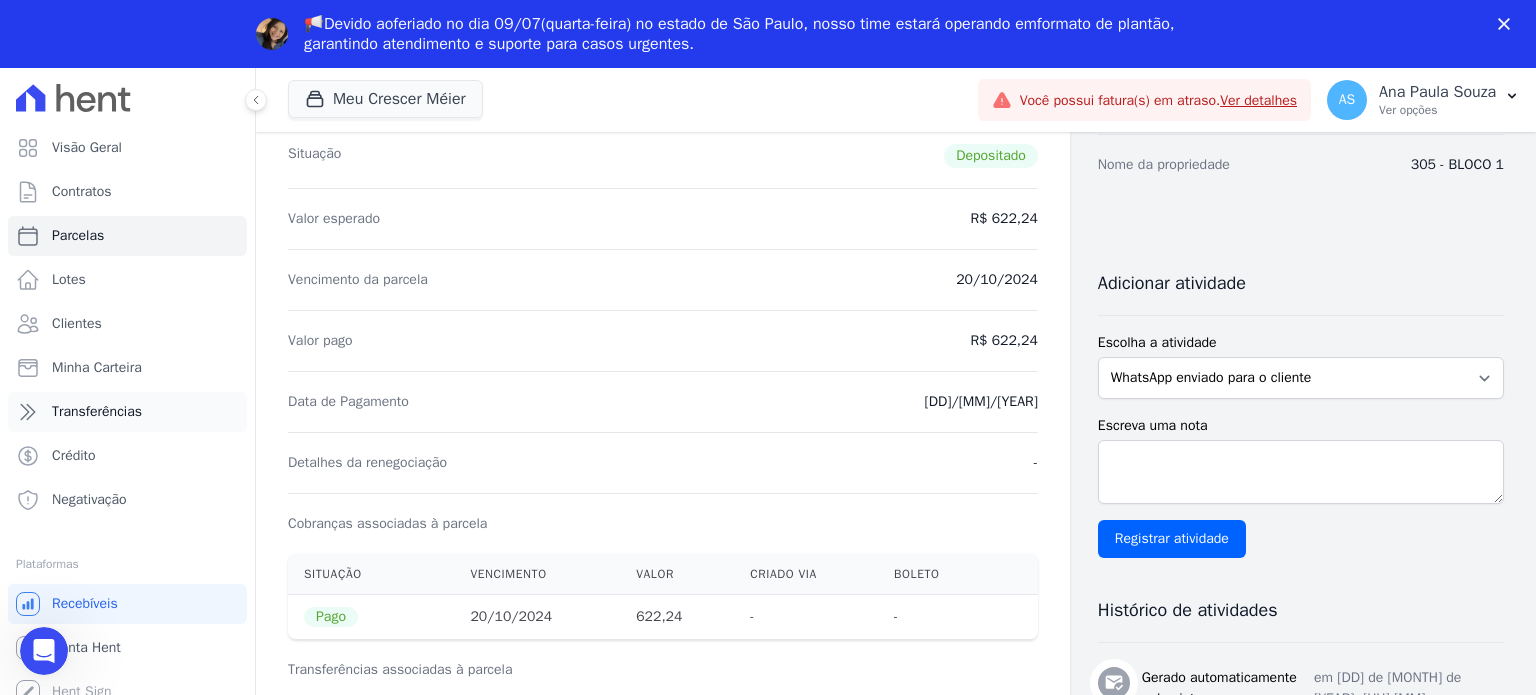 click on "Transferências" at bounding box center (127, 412) 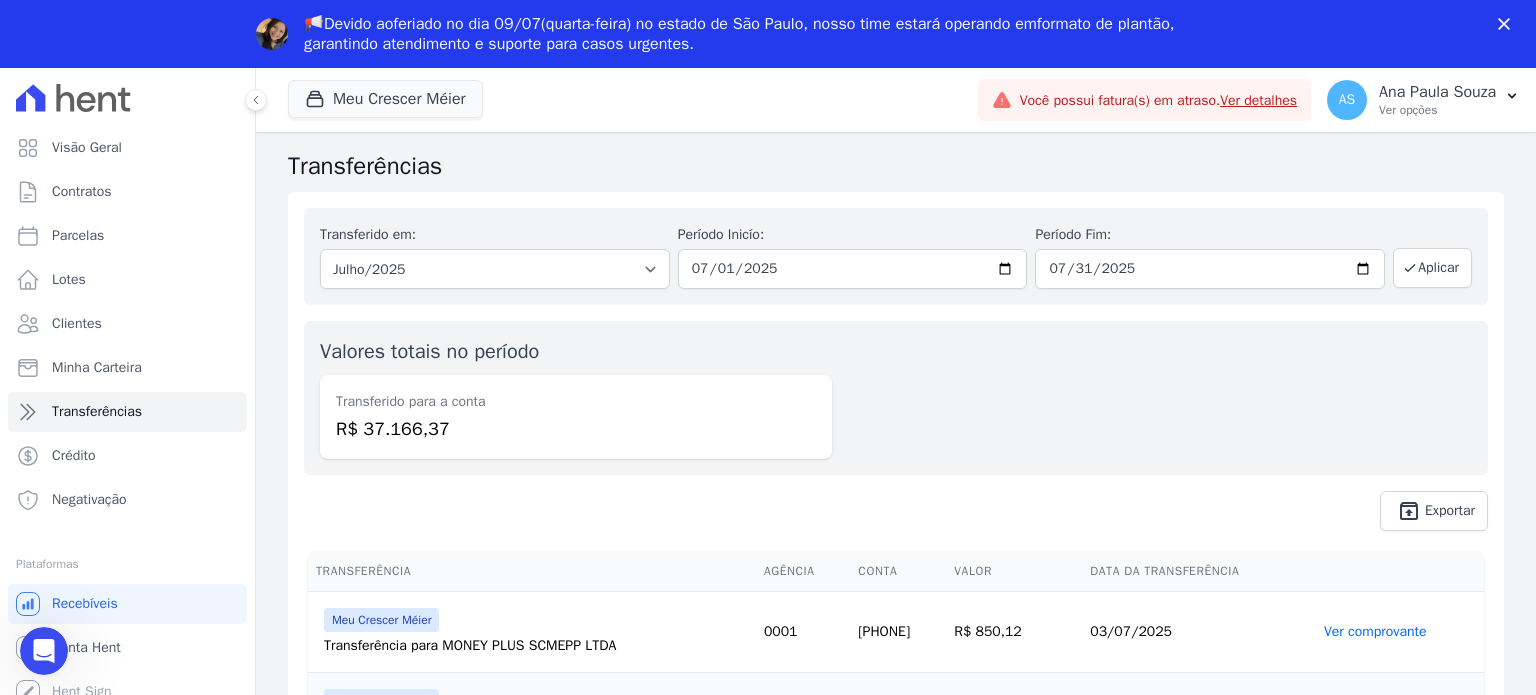 scroll, scrollTop: 0, scrollLeft: 0, axis: both 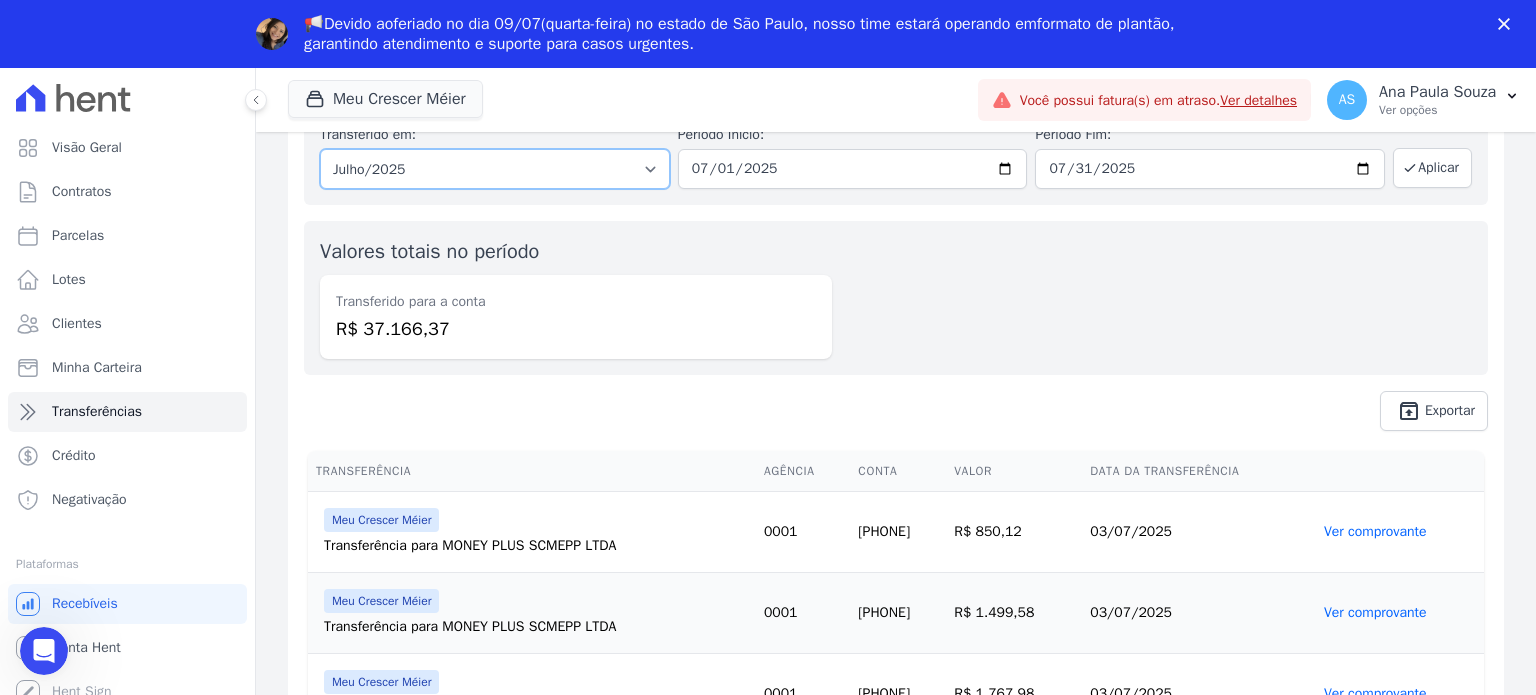 click on "Todos os meses
[MONTH]/[YEAR]
[MONTH]/[YEAR]
[MONTH]/[YEAR]
[MONTH]/[YEAR]
[MONTH]/[YEAR]
[MONTH]/[YEAR]
[MONTH]/[YEAR]
[MONTH]/[YEAR]
[MONTH]/[YEAR]
[MONTH]/[YEAR]
[MONTH]/[YEAR]
[MONTH]/[YEAR]
[MONTH]/[YEAR]
[MONTH]/[YEAR]
[MONTH]/[YEAR]
[MONTH]/[YEAR]
[MONTH]/[YEAR]
[MONTH]/[YEAR]" at bounding box center [495, 169] 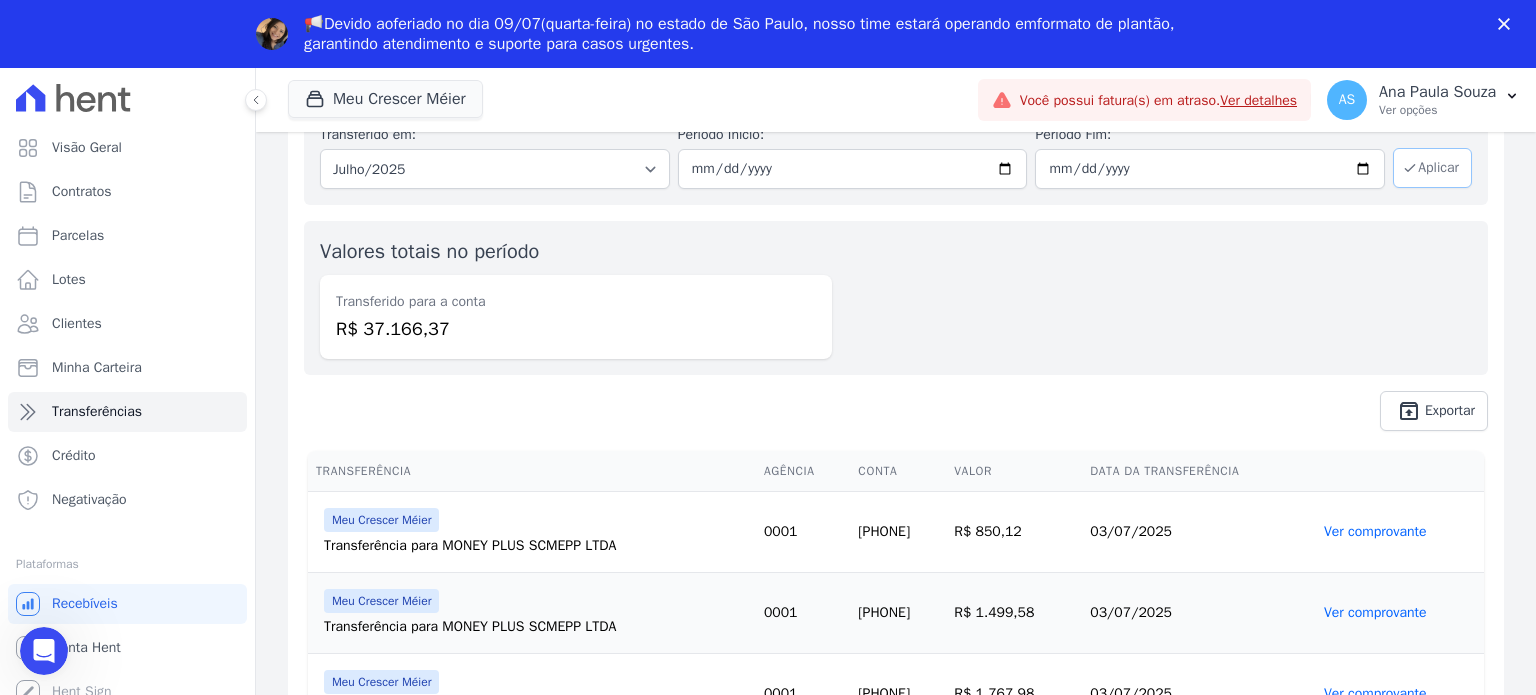 click on "Aplicar" at bounding box center (1432, 168) 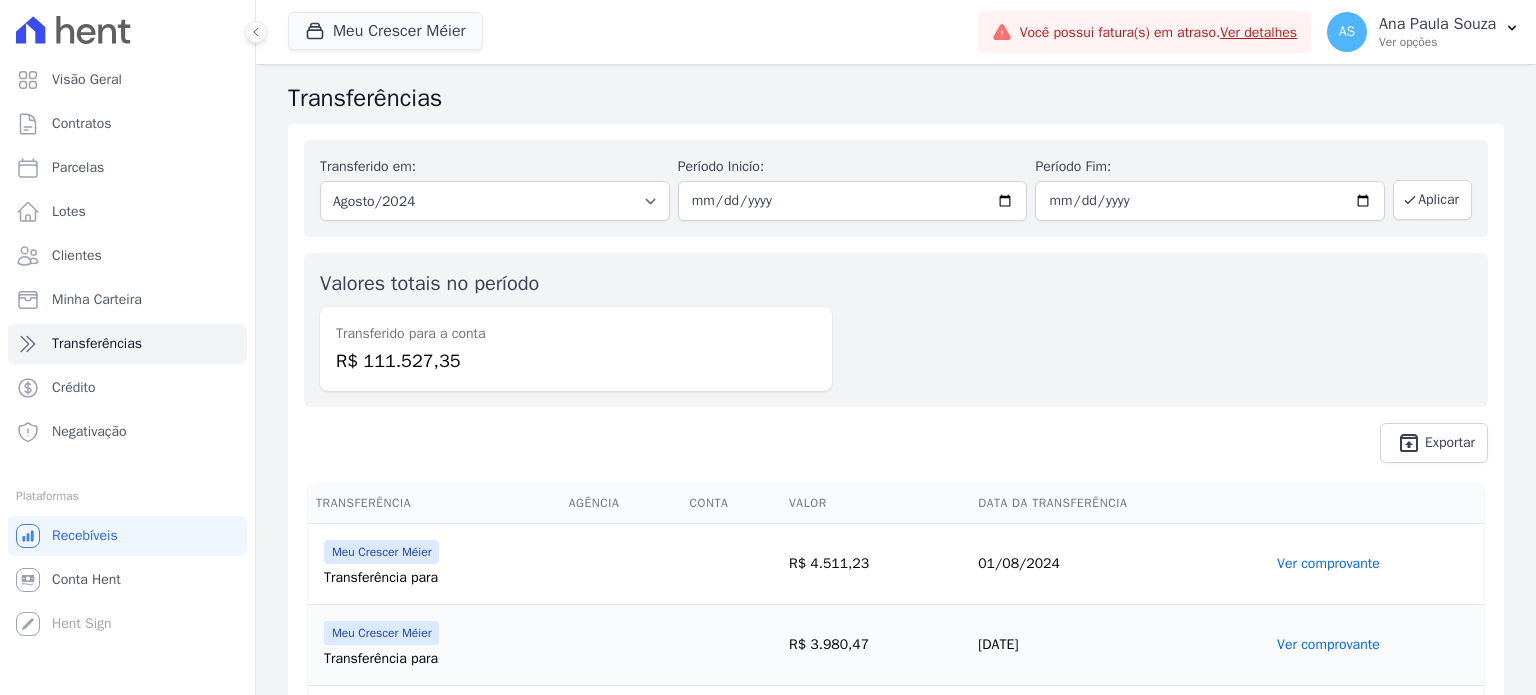 scroll, scrollTop: 0, scrollLeft: 0, axis: both 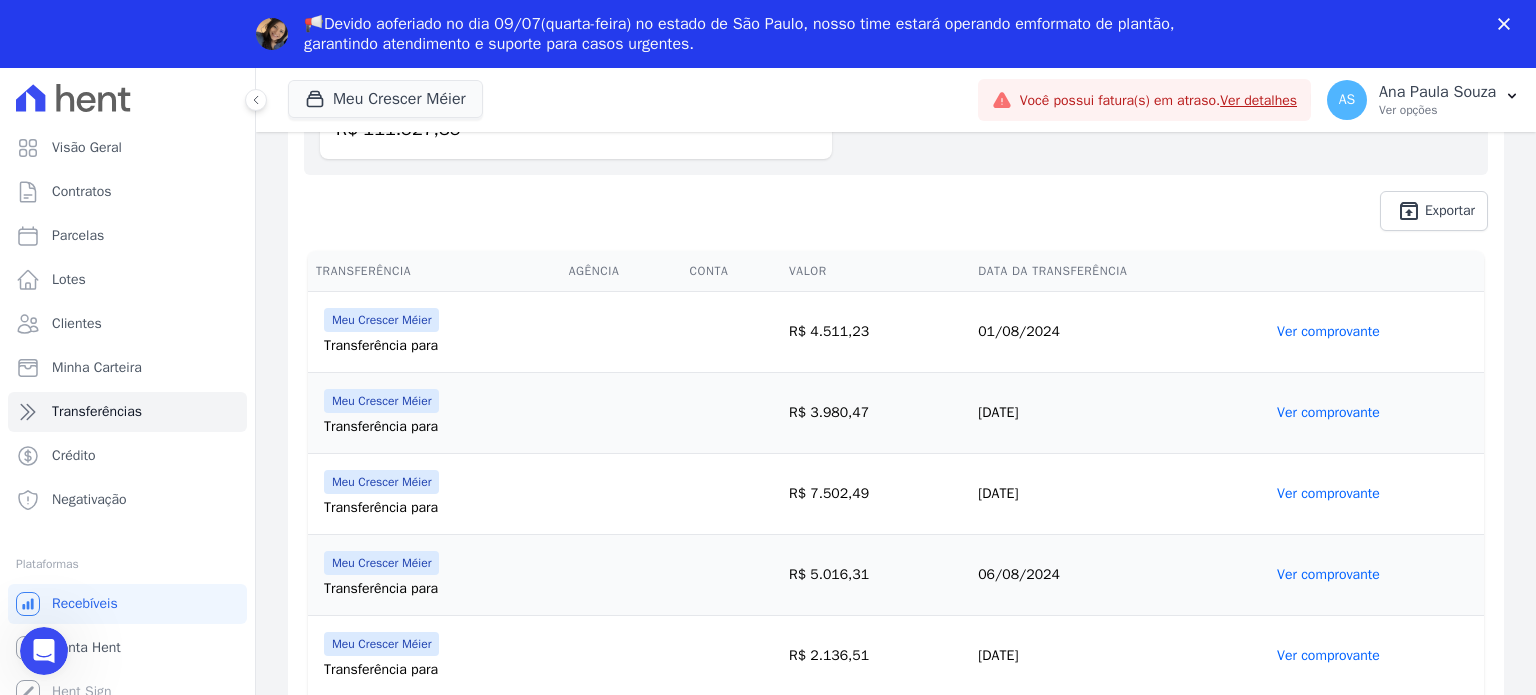 click on "Ver comprovante" at bounding box center [1328, 331] 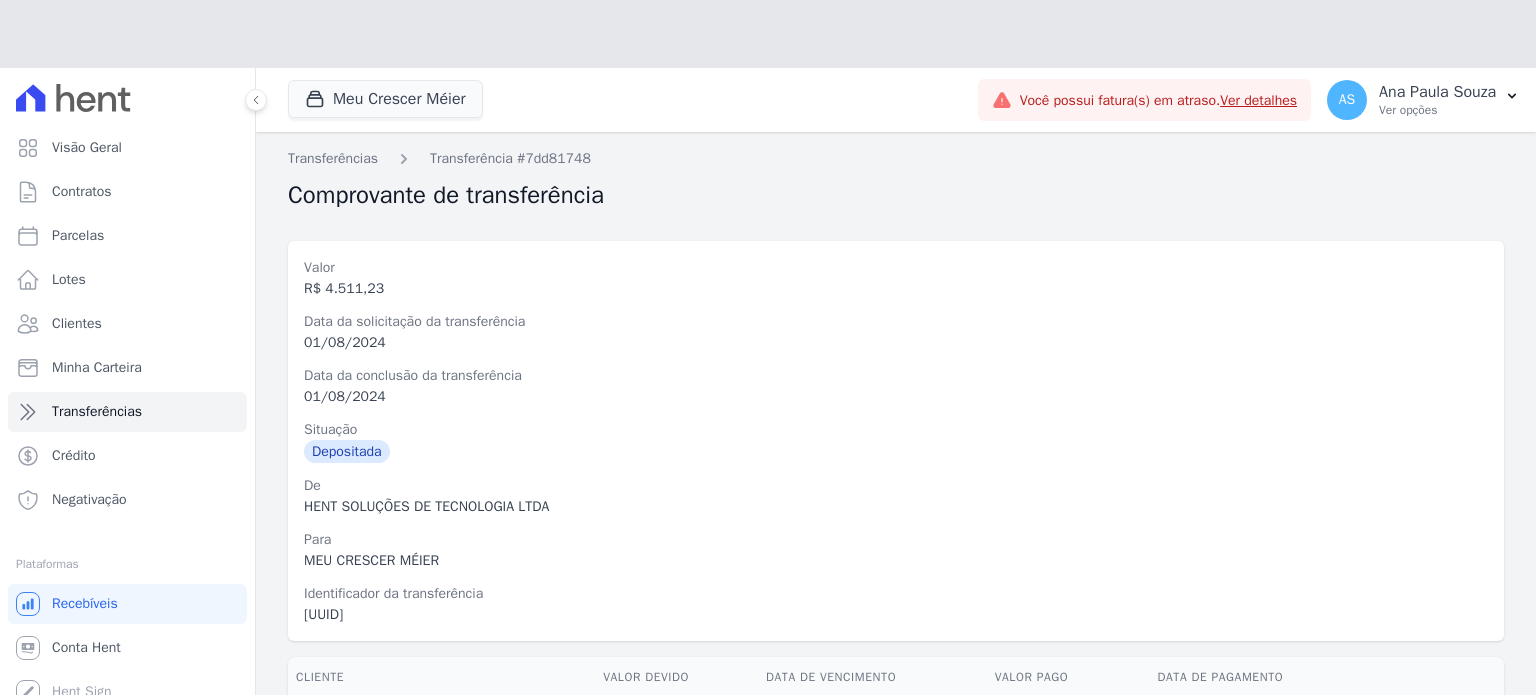 scroll, scrollTop: 314, scrollLeft: 0, axis: vertical 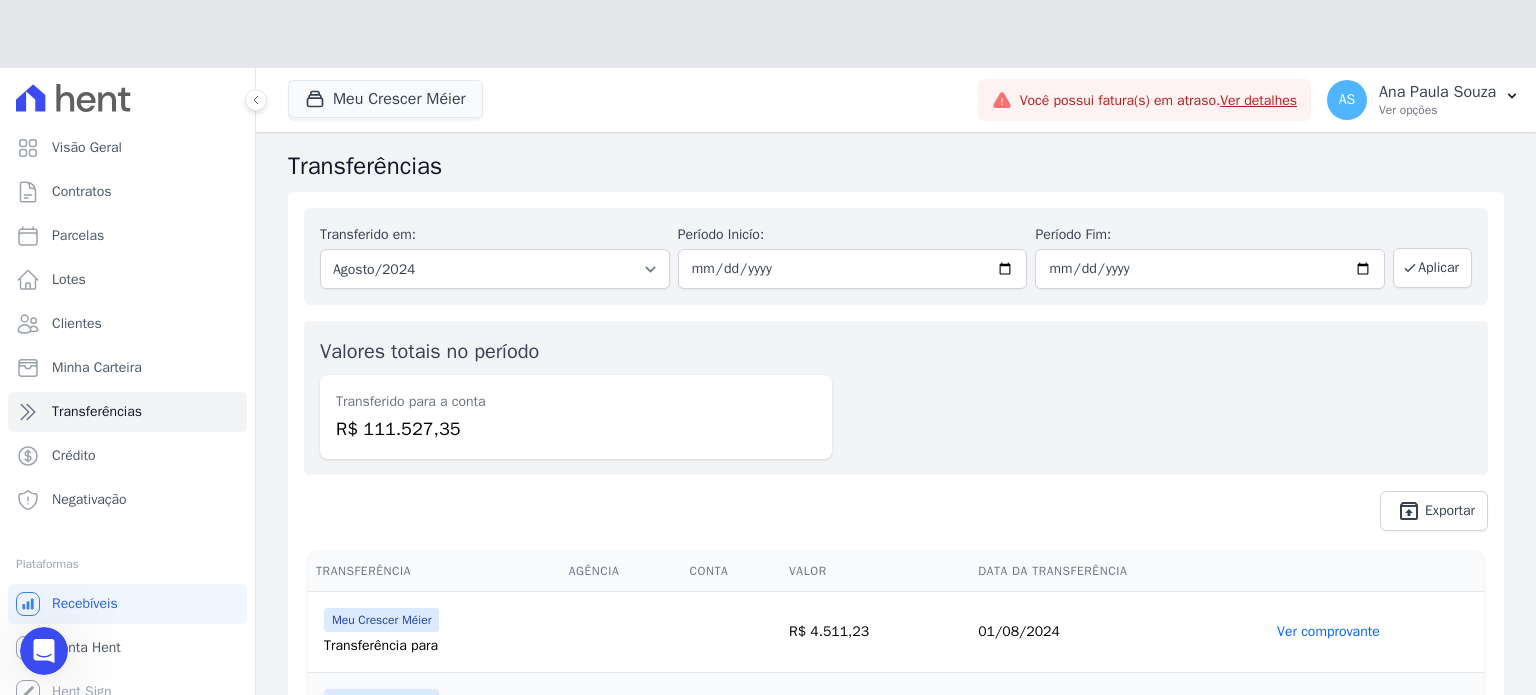 click on "Transferências
Transferido em:
Todos os meses
[MONTH]/[YEAR]
[MONTH]/[YEAR]
[MONTH]/[YEAR]
[MONTH]/[YEAR]
[MONTH]/[YEAR]
[MONTH]/[YEAR]
[MONTH]/[YEAR]
[MONTH]/[YEAR]
[MONTH]/[YEAR]
[MONTH]/[YEAR]
[MONTH]/[YEAR]
[MONTH]/[YEAR]
[MONTH]/[YEAR]
[MONTH]/[YEAR]
[MONTH]/[YEAR]
[MONTH]/[YEAR]
[MONTH]/[YEAR]
[MONTH]/[YEAR]
Período Inicío:
[YEAR]-[MONTH]-[DATE]
Período Fim:
[YEAR]-[MONTH]-[DATE]
Aplicar
Valores totais no período
Transferido para a conta
R$ 111.527,35
unarchive
Exportar
Transferência Conta" at bounding box center (896, 1083) 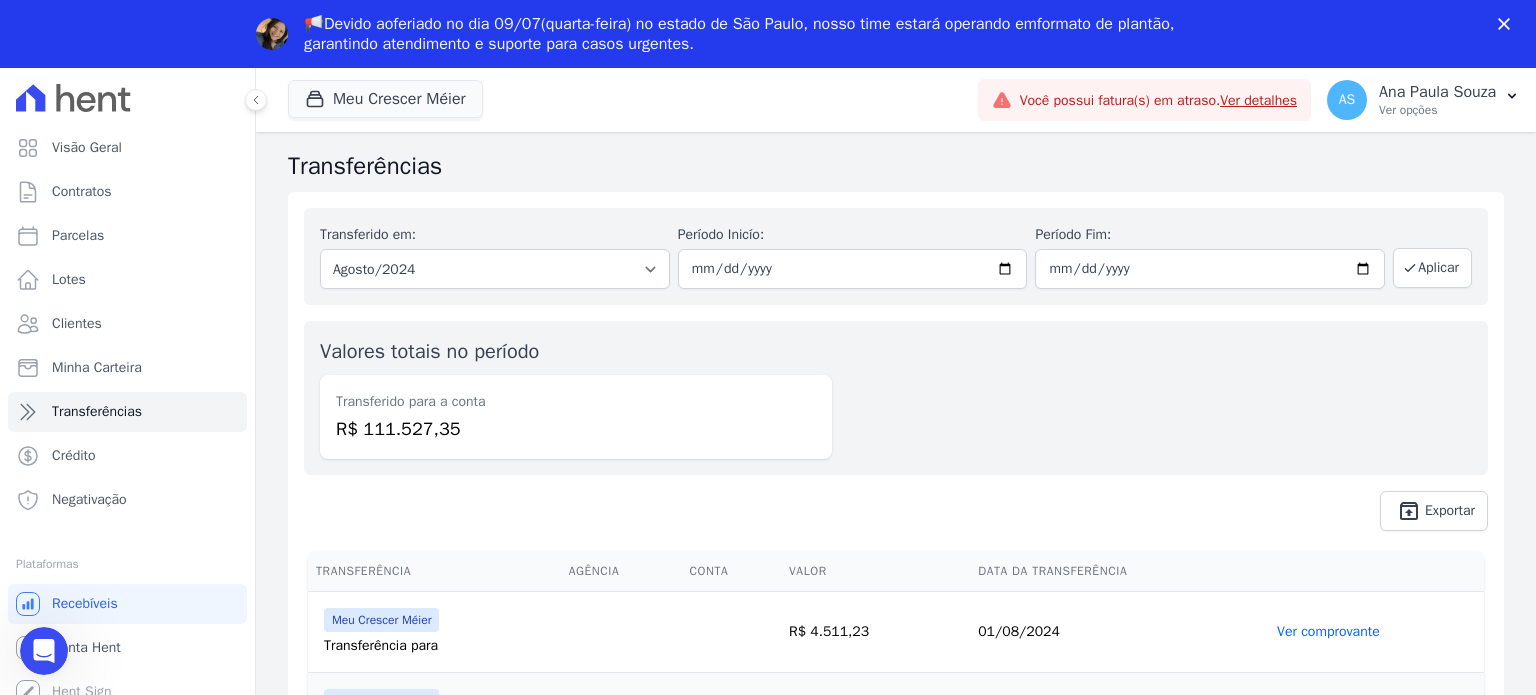 scroll, scrollTop: 0, scrollLeft: 0, axis: both 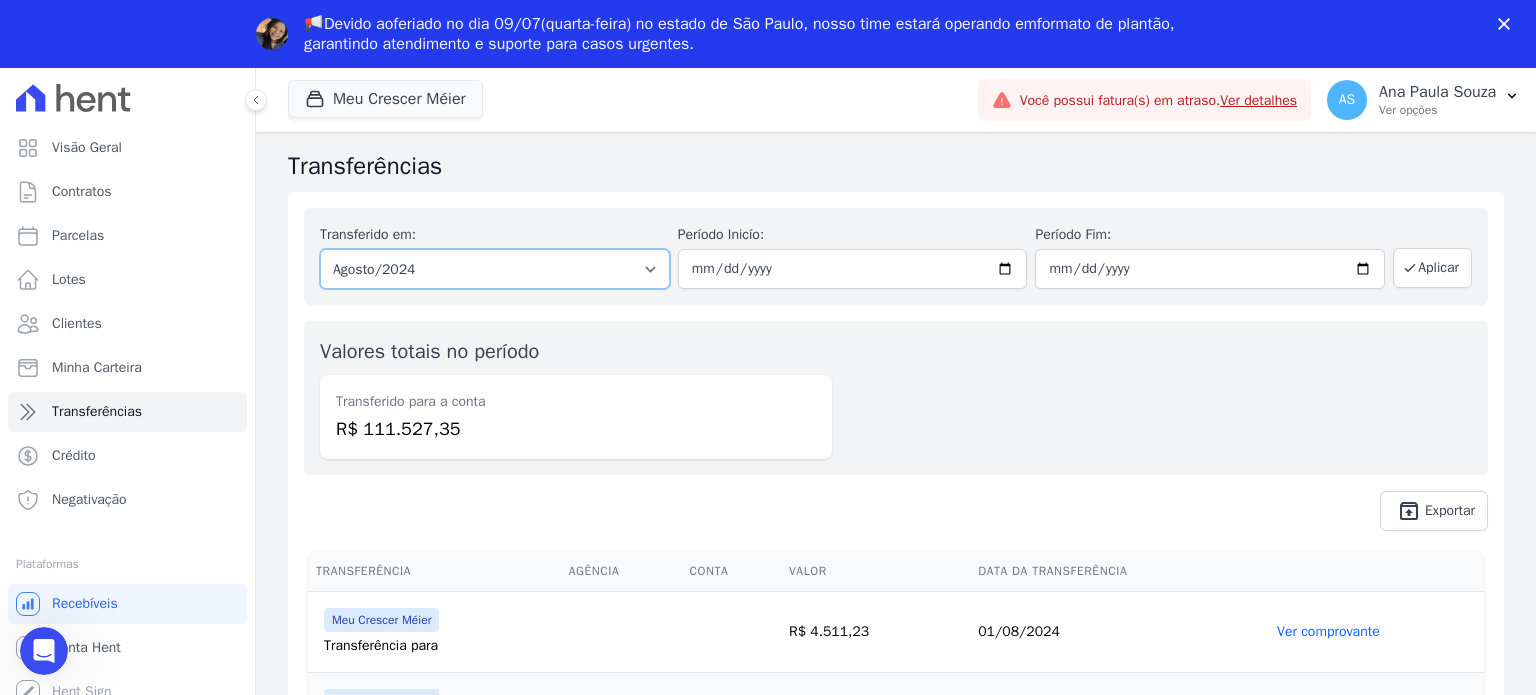 click on "Todos os meses
[MONTH]/[YEAR]
[MONTH]/[YEAR]
[MONTH]/[YEAR]
[MONTH]/[YEAR]
[MONTH]/[YEAR]
[MONTH]/[YEAR]
[MONTH]/[YEAR]
[MONTH]/[YEAR]
[MONTH]/[YEAR]
[MONTH]/[YEAR]
[MONTH]/[YEAR]
[MONTH]/[YEAR]
[MONTH]/[YEAR]
[MONTH]/[YEAR]
[MONTH]/[YEAR]
[MONTH]/[YEAR]
[MONTH]/[YEAR]
[MONTH]/[YEAR]" at bounding box center [495, 269] 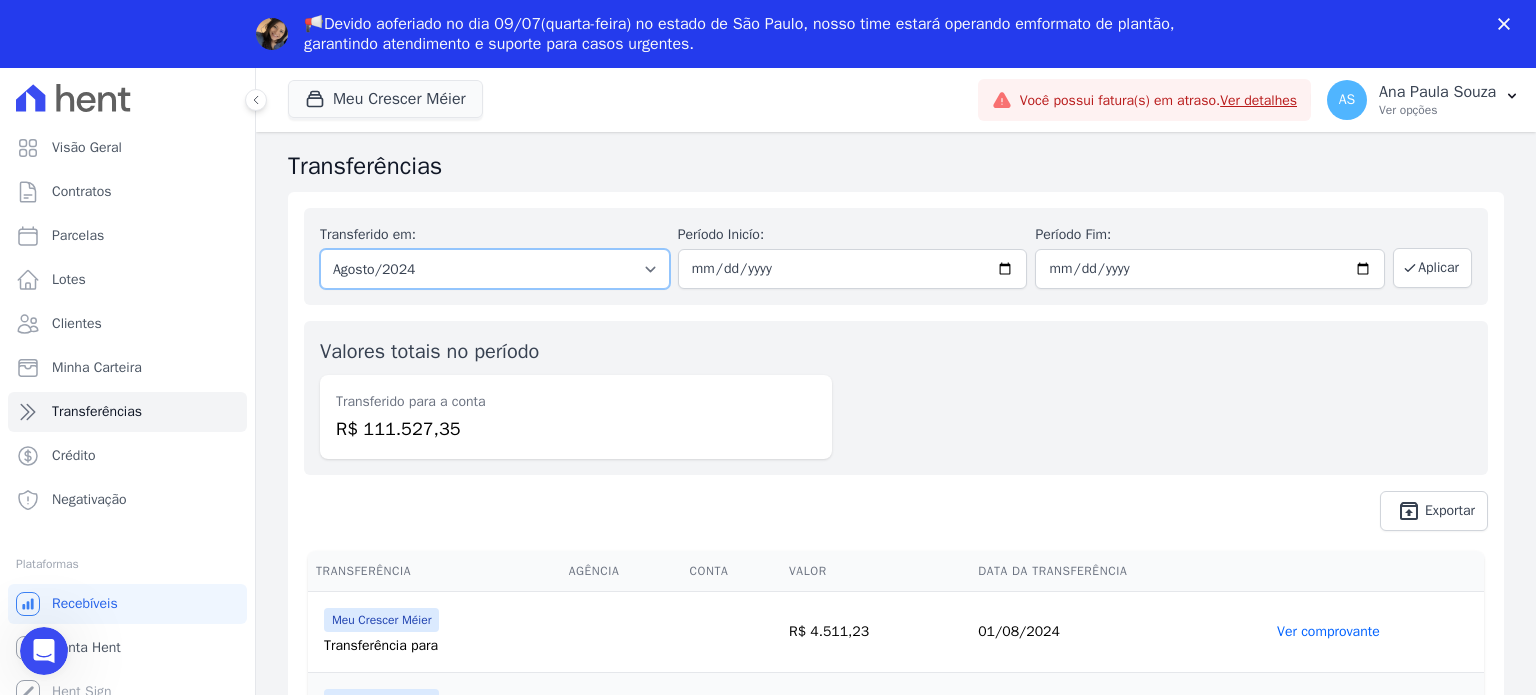 select on "[MONTH]/[YEAR]" 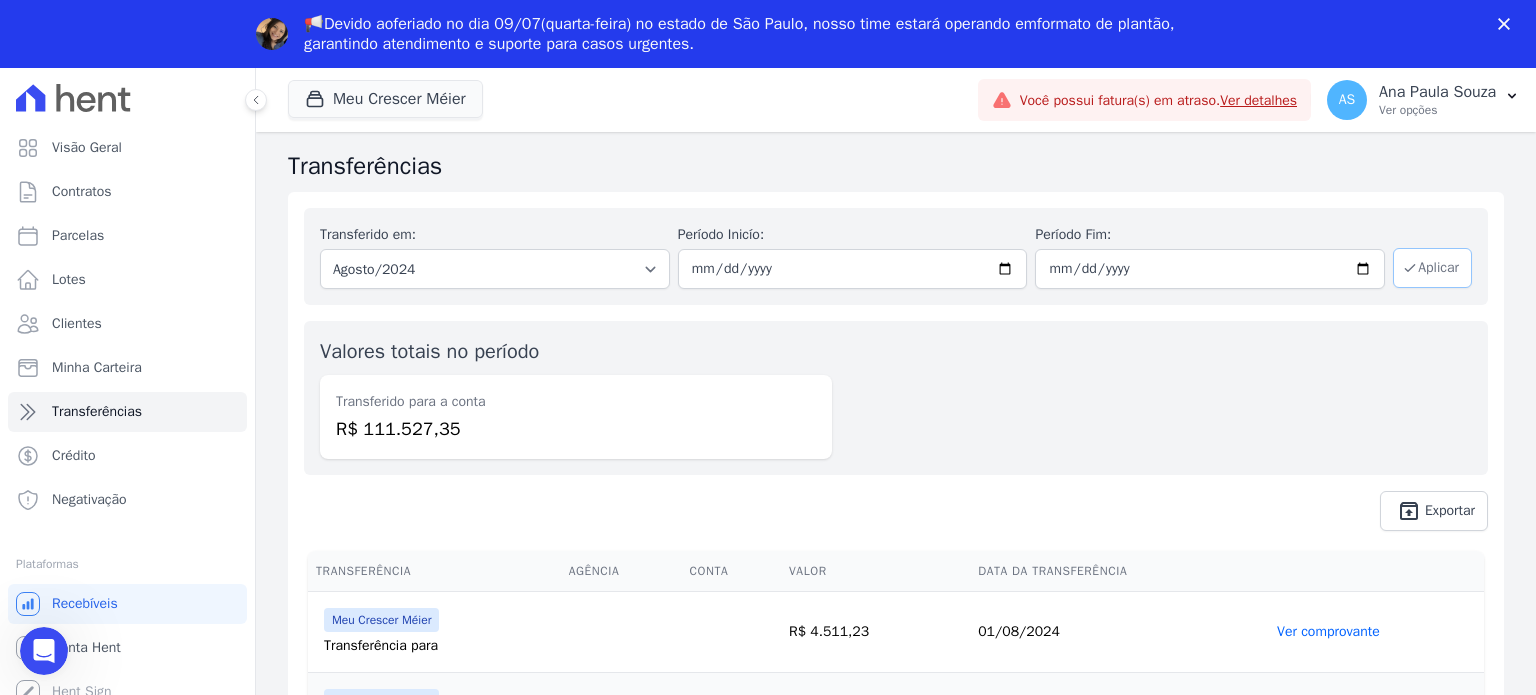 click on "Aplicar" at bounding box center [1432, 268] 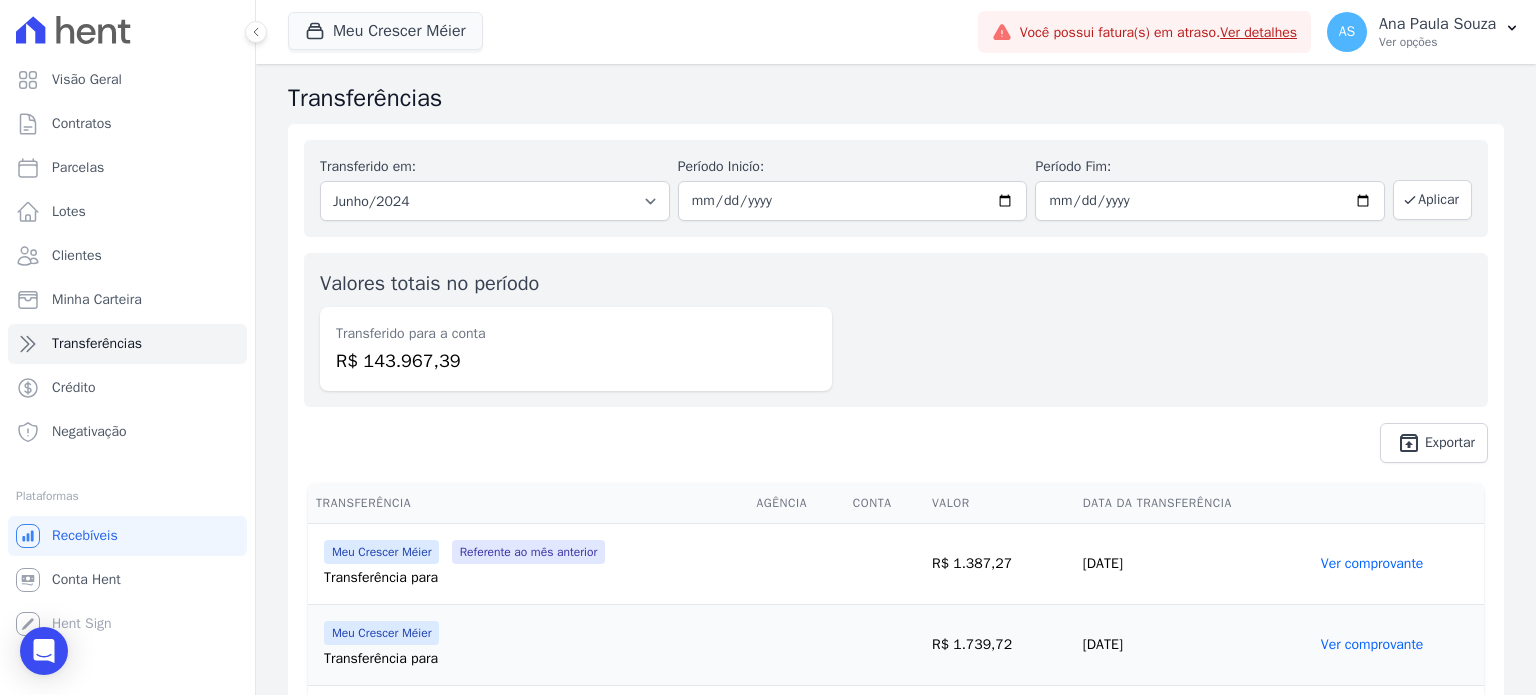 scroll, scrollTop: 0, scrollLeft: 0, axis: both 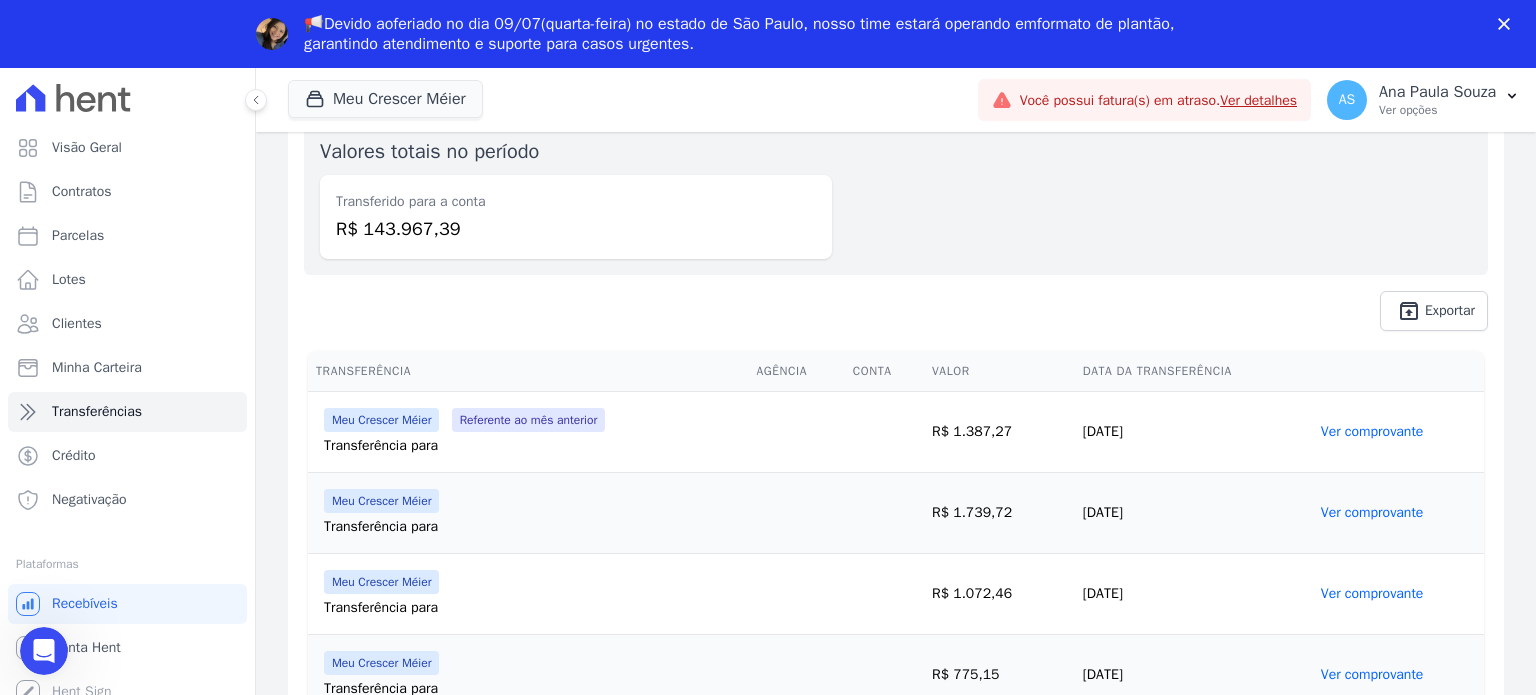 click on "Ver comprovante" at bounding box center (1372, 512) 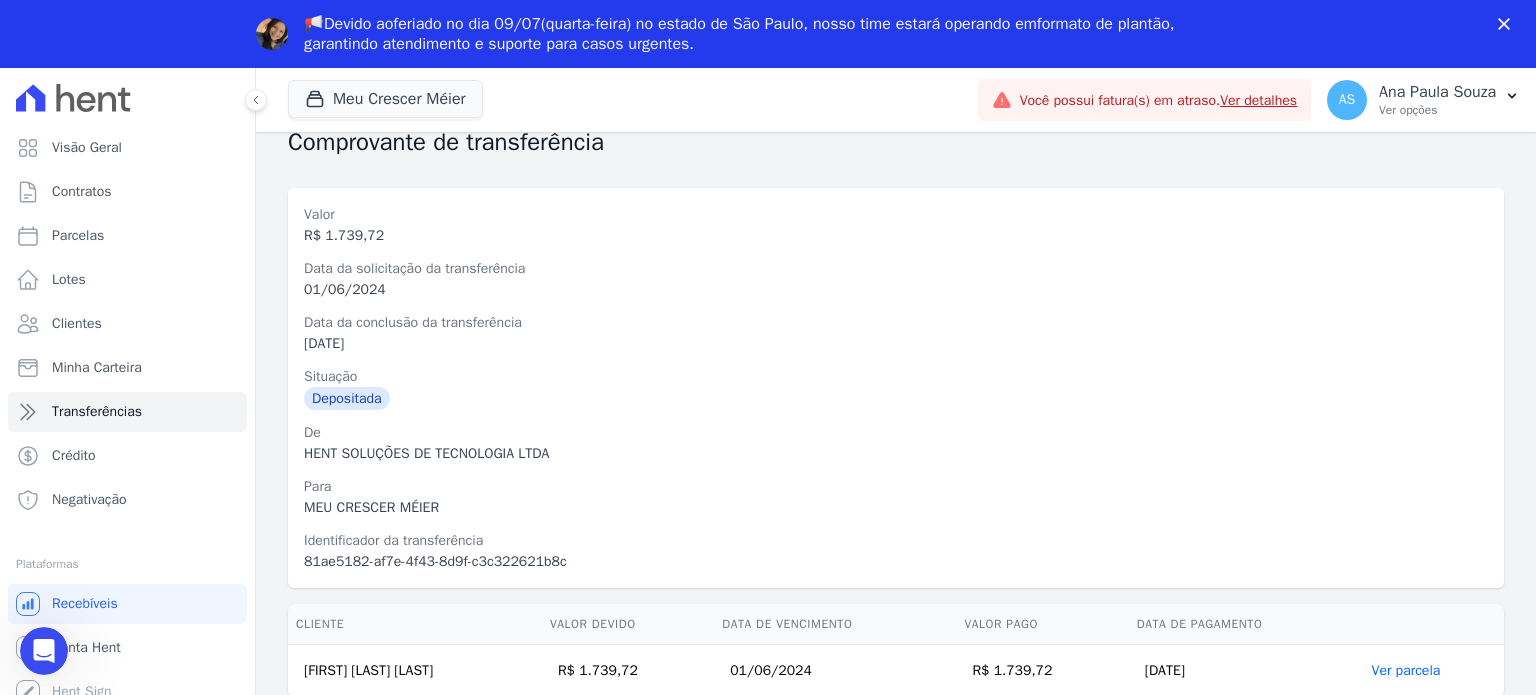 scroll, scrollTop: 0, scrollLeft: 0, axis: both 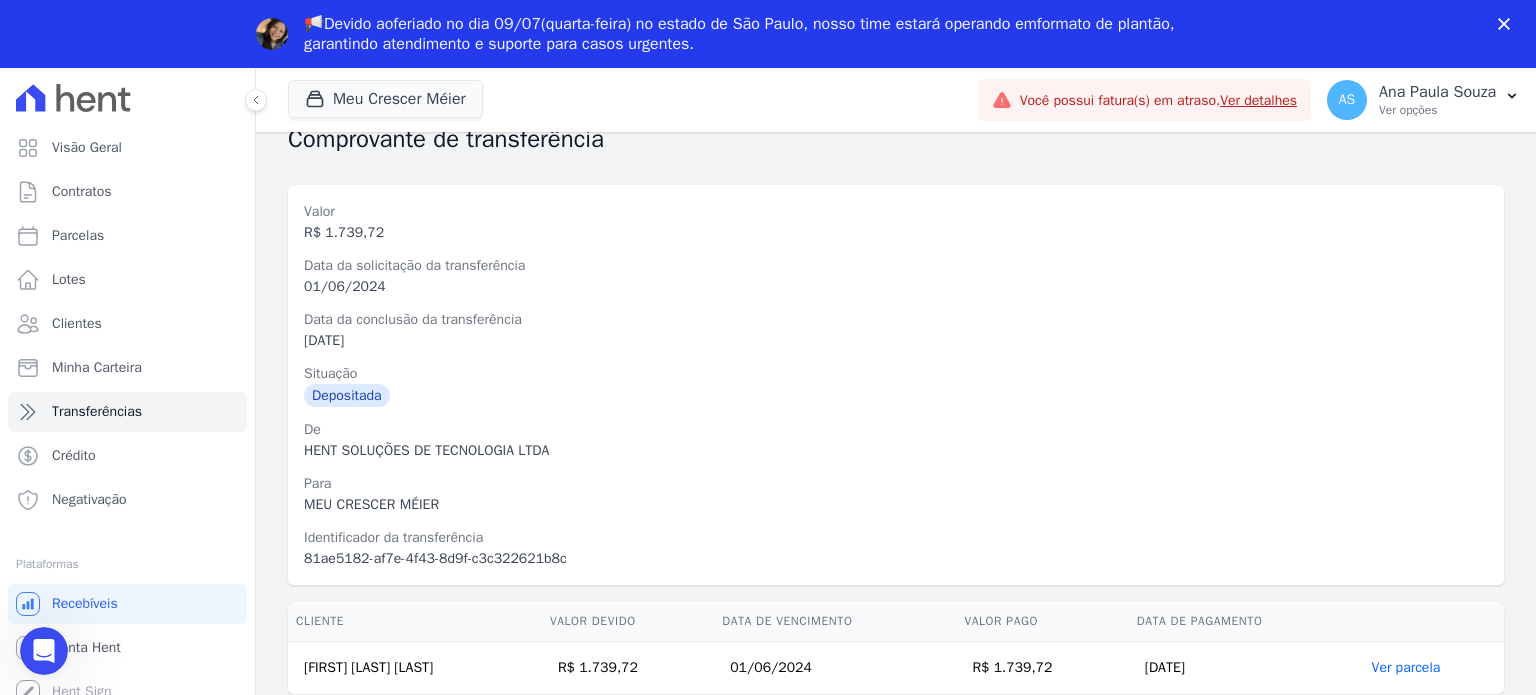 click on "R$ 1.739,72" at bounding box center [1042, 668] 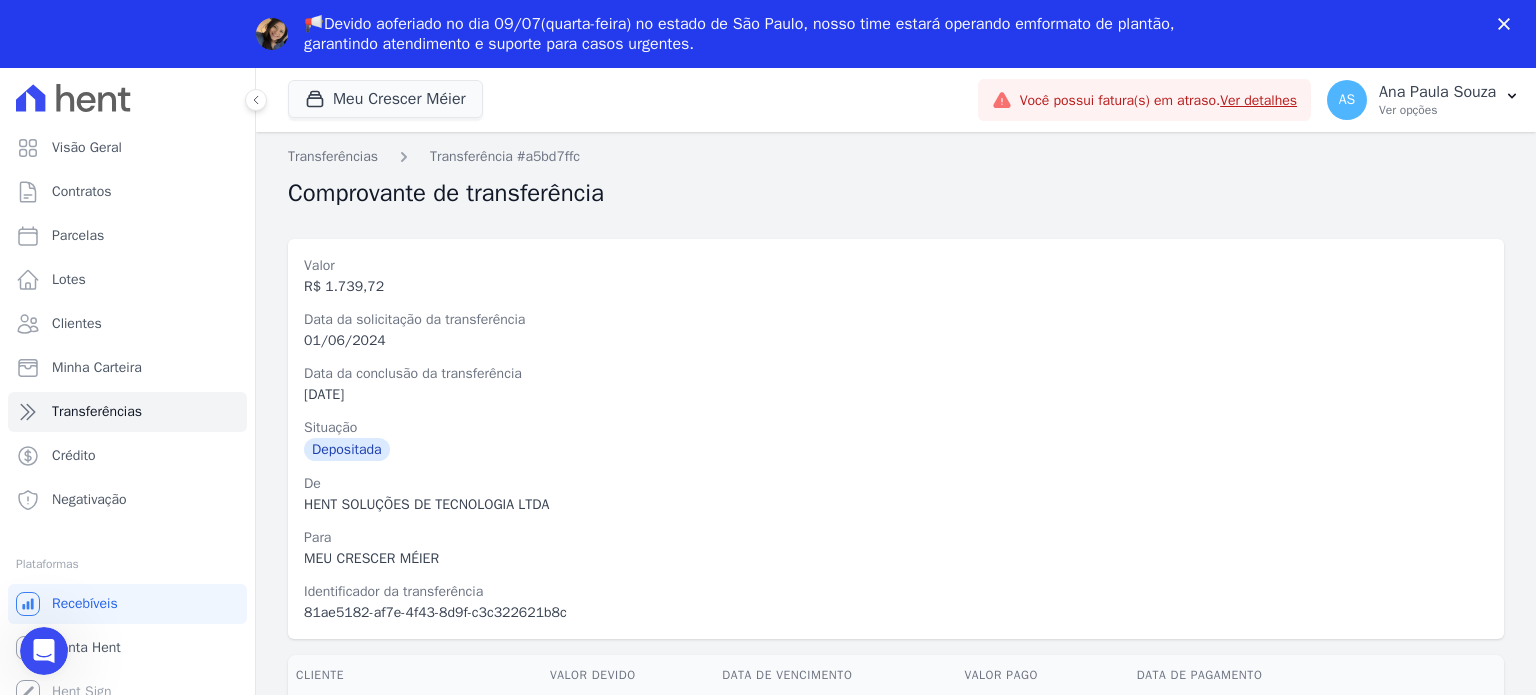 scroll, scrollTop: 0, scrollLeft: 0, axis: both 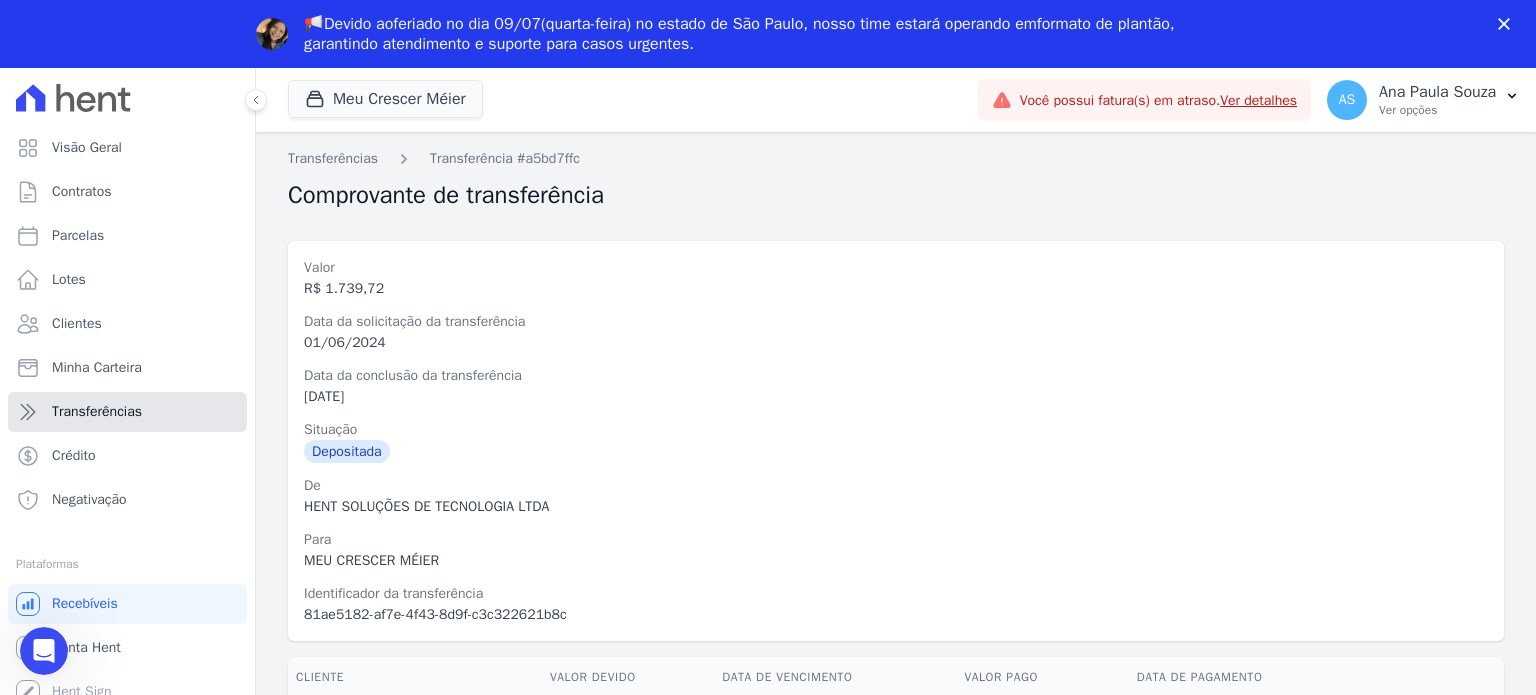 click on "Transferências" at bounding box center [97, 412] 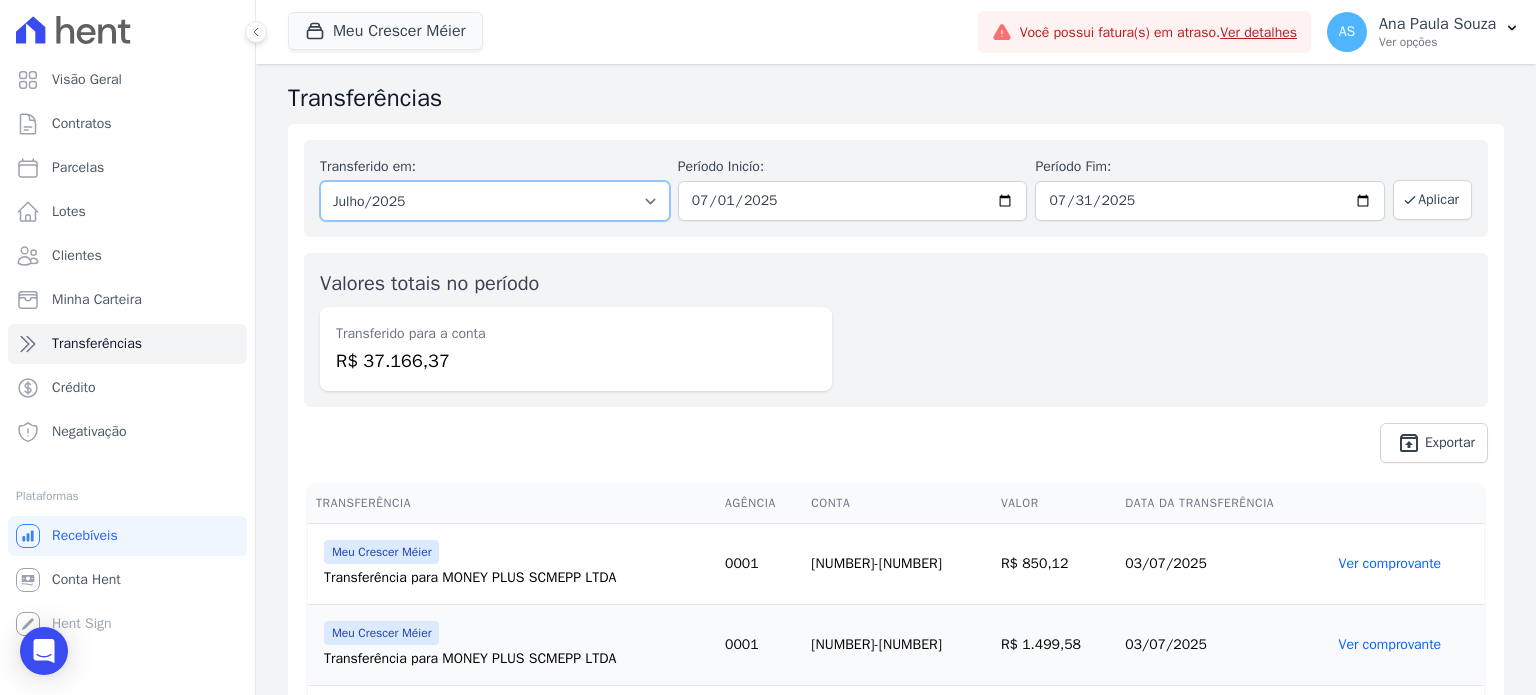 click on "Todos os meses
[MONTH]/[YEAR]
[MONTH]/[YEAR]
[MONTH]/[YEAR]
[MONTH]/[YEAR]
[MONTH]/[YEAR]
[MONTH]/[YEAR]
[MONTH]/[YEAR]
[MONTH]/[YEAR]
[MONTH]/[YEAR]
[MONTH]/[YEAR]
[MONTH]/[YEAR]
[MONTH]/[YEAR]
[MONTH]/[YEAR]
[MONTH]/[YEAR]
[MONTH]/[YEAR]
[MONTH]/[YEAR]
[MONTH]/[YEAR]
[MONTH]/[YEAR]" at bounding box center [495, 201] 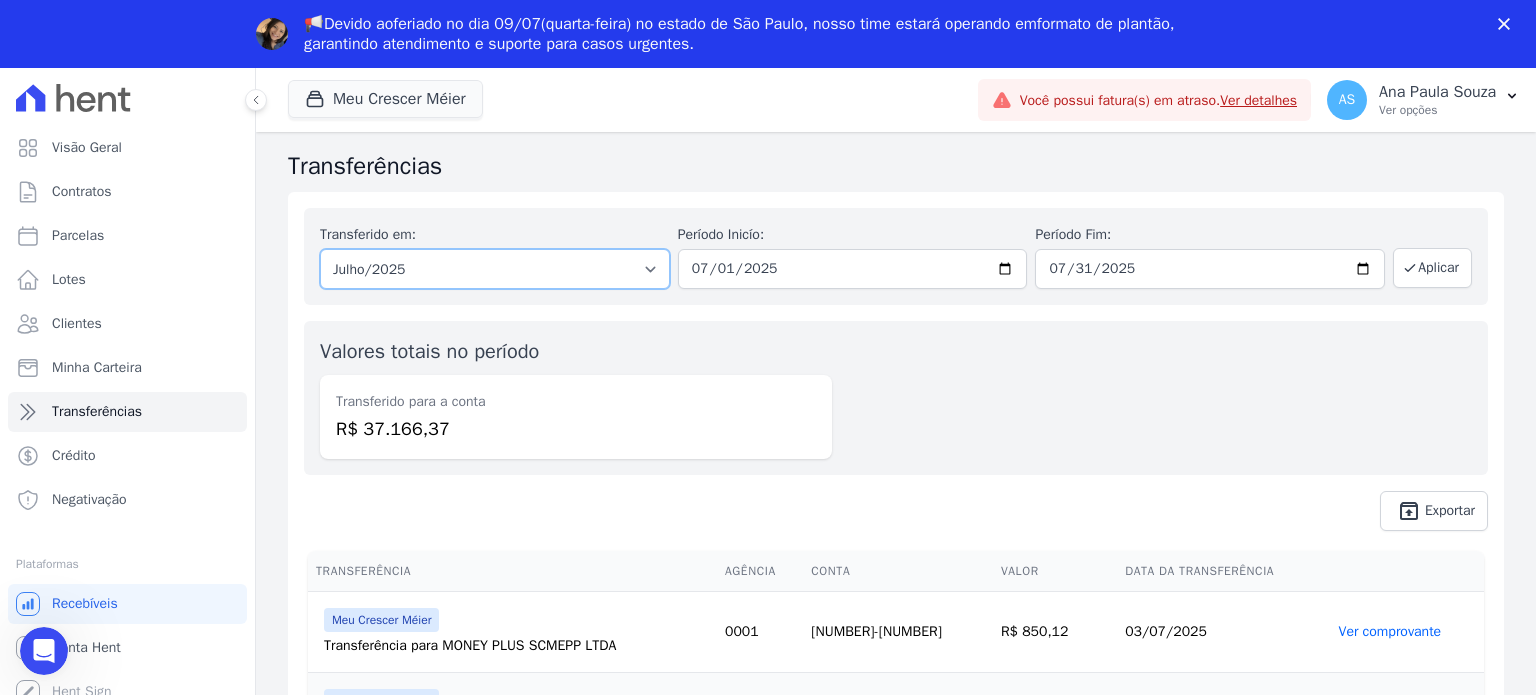 scroll, scrollTop: 0, scrollLeft: 0, axis: both 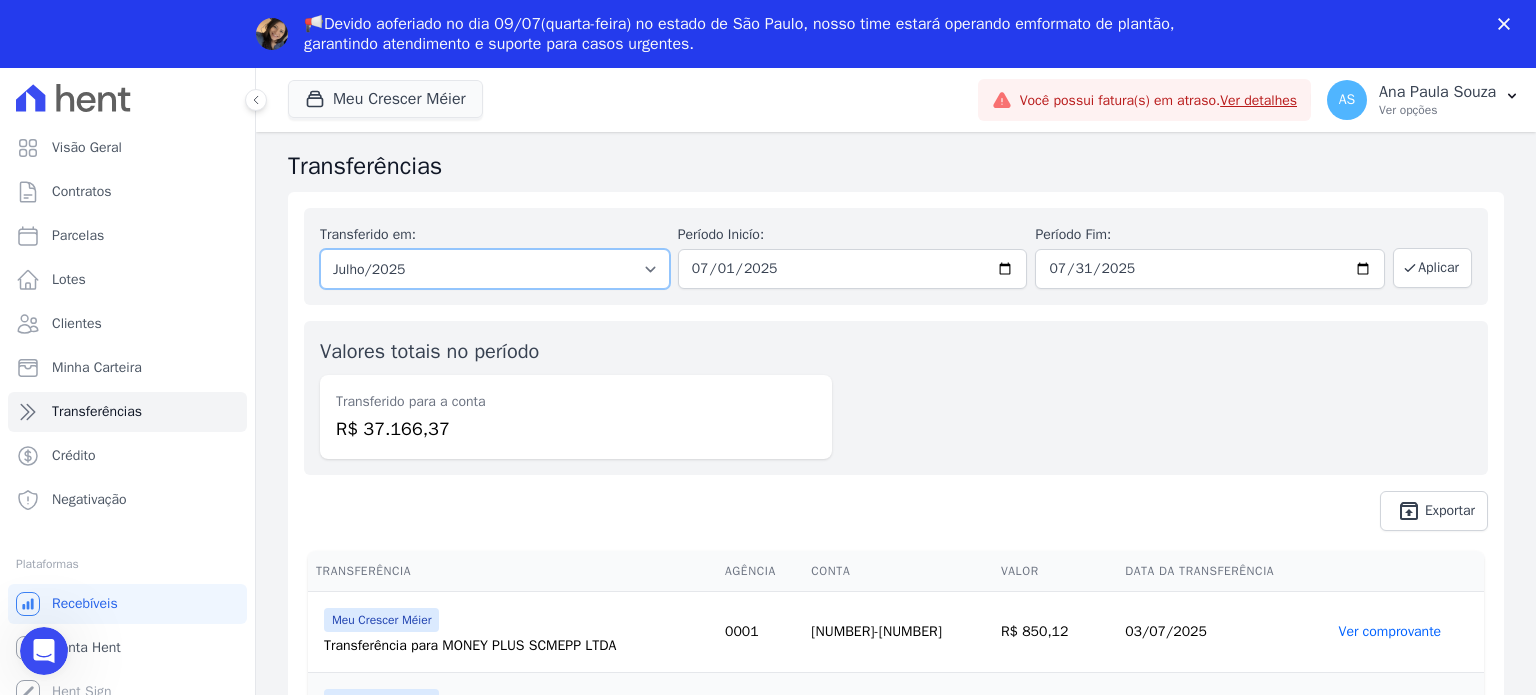 select on "03/2025" 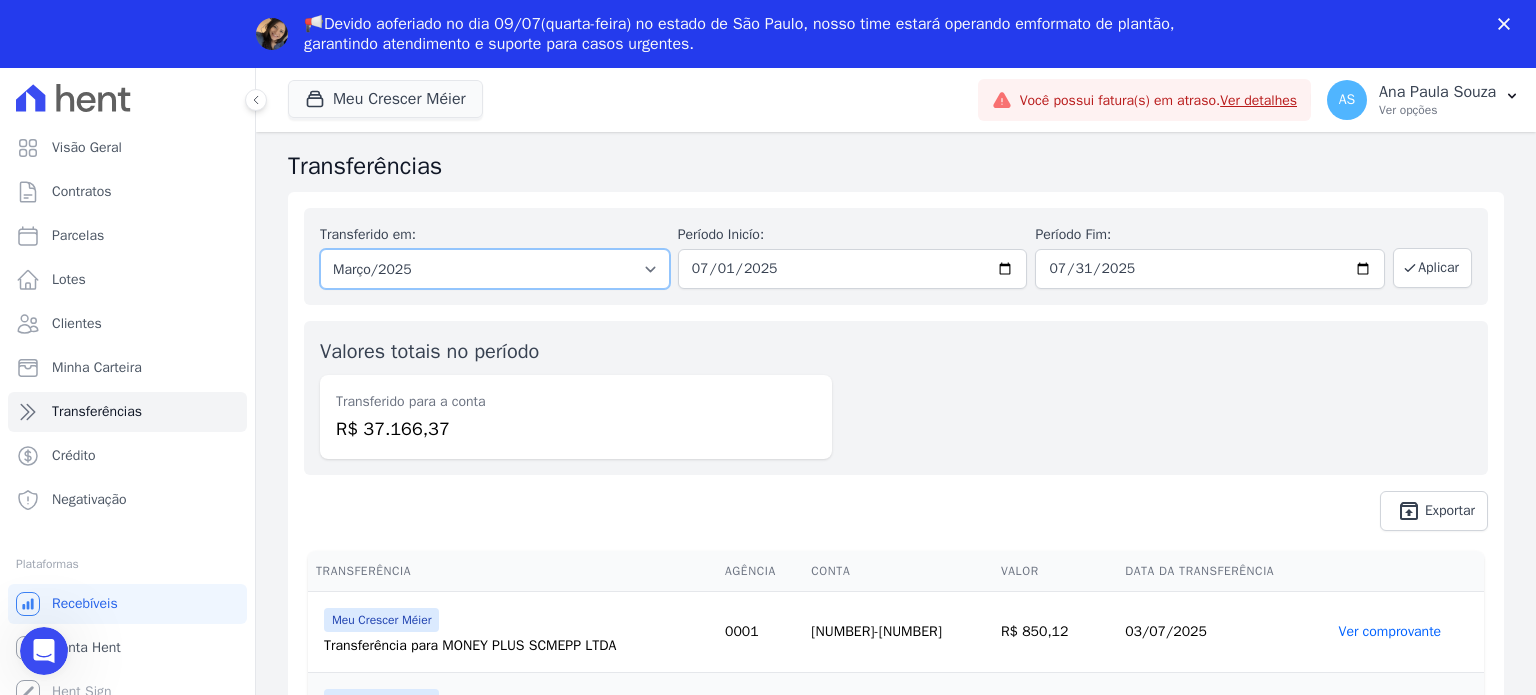 click on "Todos os meses
[MONTH]/[YEAR]
[MONTH]/[YEAR]
[MONTH]/[YEAR]
[MONTH]/[YEAR]
[MONTH]/[YEAR]
[MONTH]/[YEAR]
[MONTH]/[YEAR]
[MONTH]/[YEAR]
[MONTH]/[YEAR]
[MONTH]/[YEAR]
[MONTH]/[YEAR]
[MONTH]/[YEAR]
[MONTH]/[YEAR]
[MONTH]/[YEAR]
[MONTH]/[YEAR]
[MONTH]/[YEAR]
[MONTH]/[YEAR]
[MONTH]/[YEAR]" at bounding box center (495, 269) 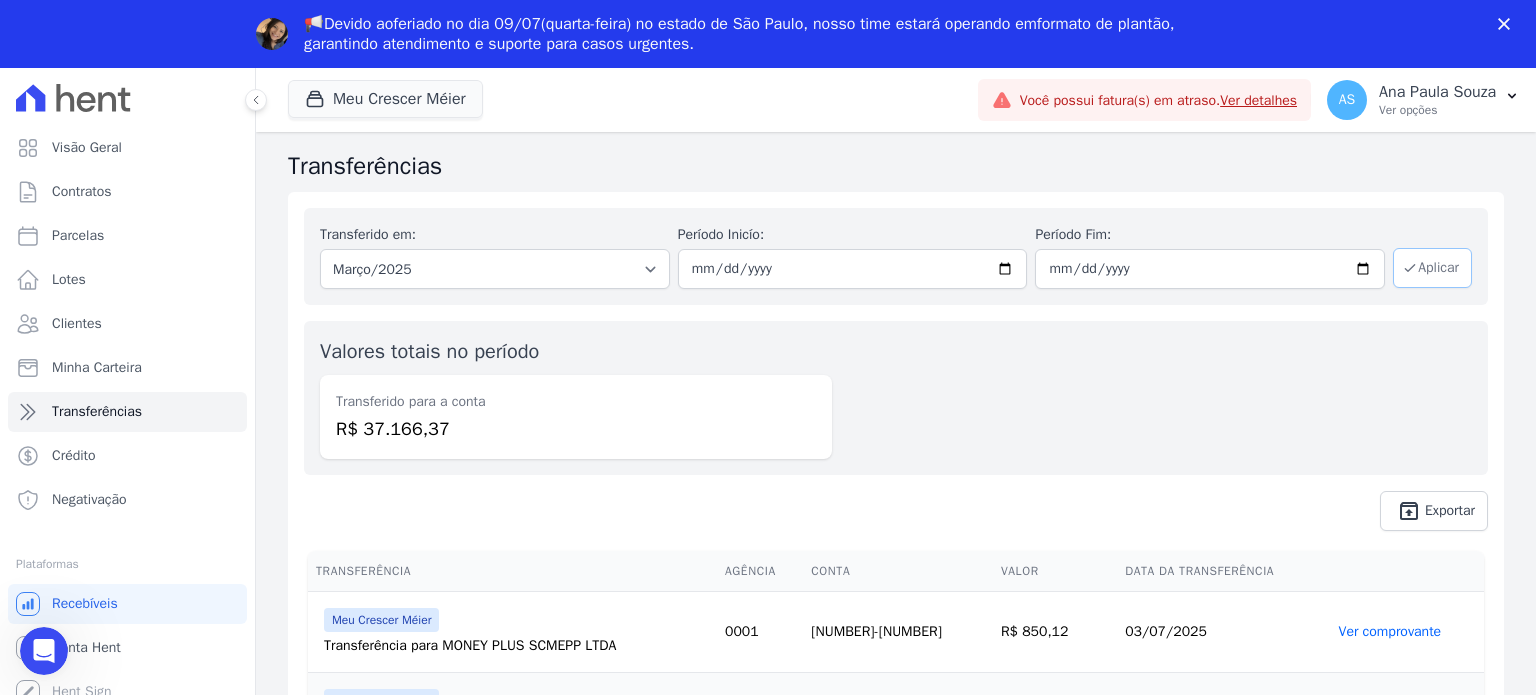 click on "Aplicar" at bounding box center [1432, 268] 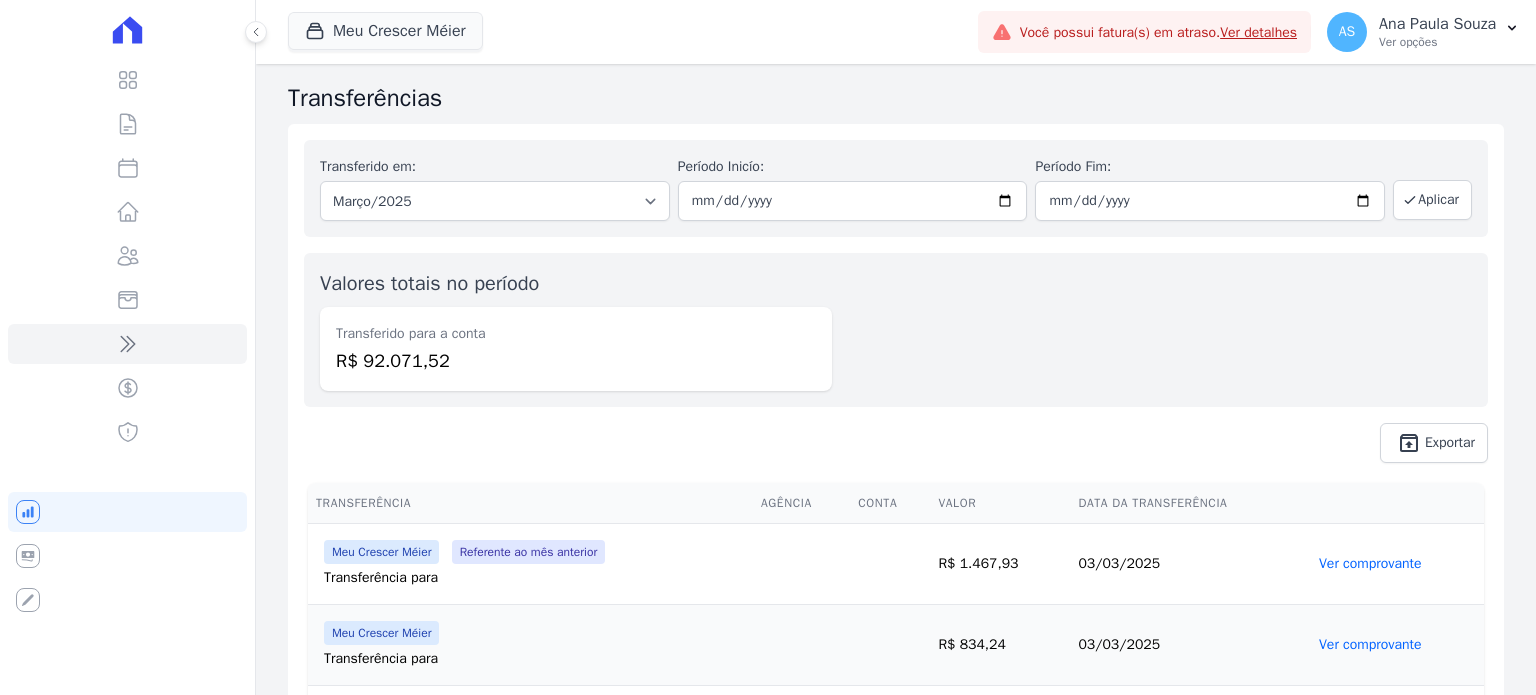 scroll, scrollTop: 0, scrollLeft: 0, axis: both 